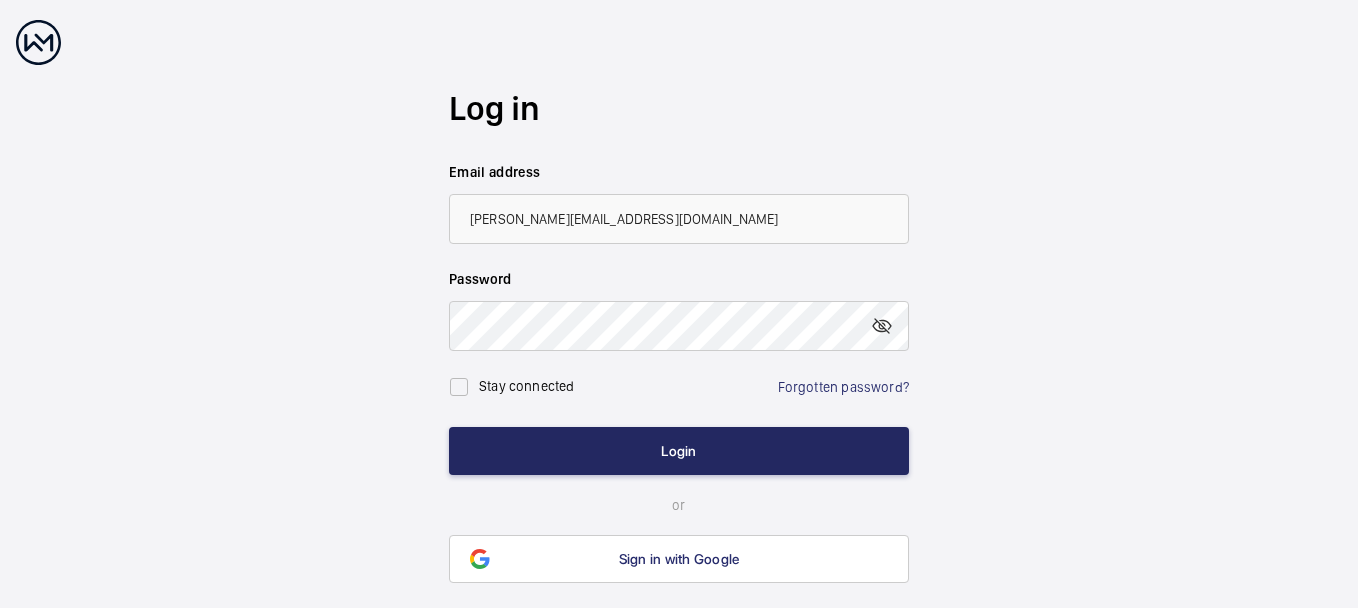 scroll, scrollTop: 0, scrollLeft: 0, axis: both 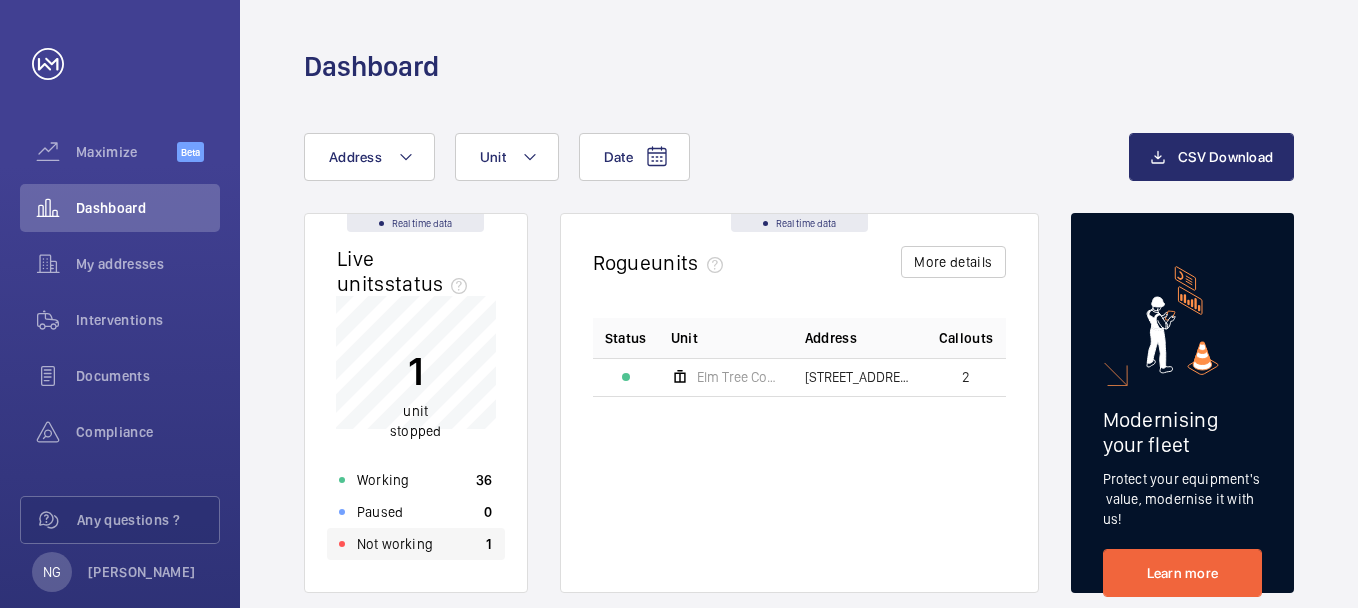 click on "Not working" 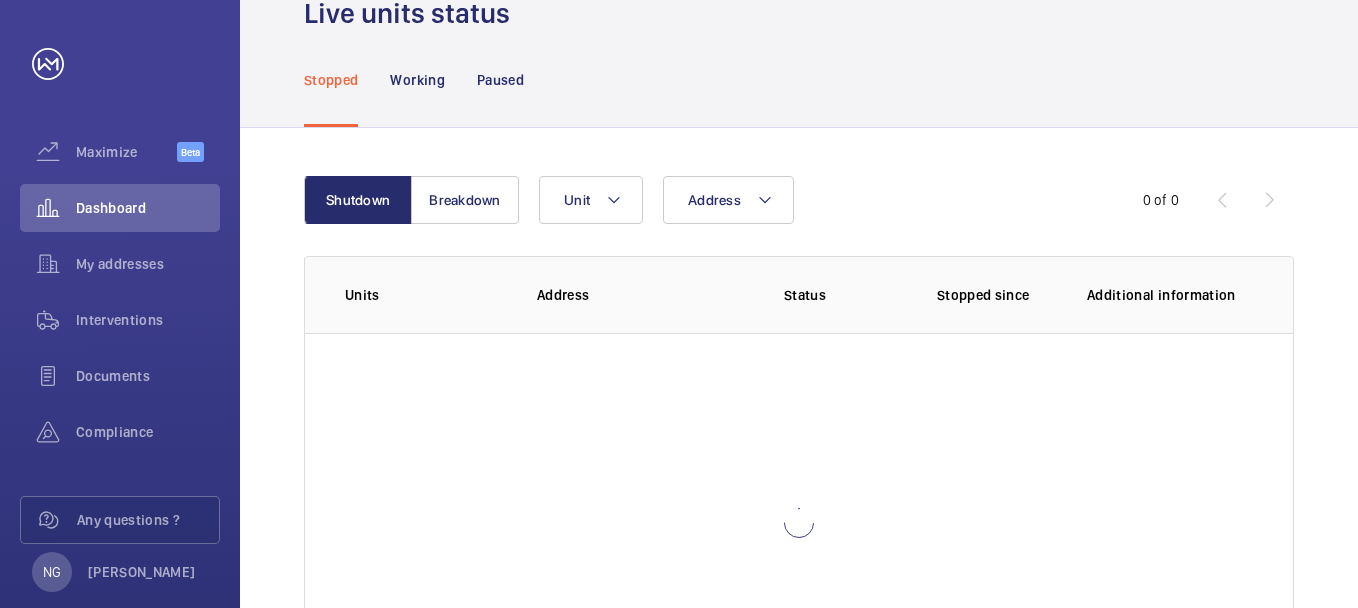scroll, scrollTop: 200, scrollLeft: 0, axis: vertical 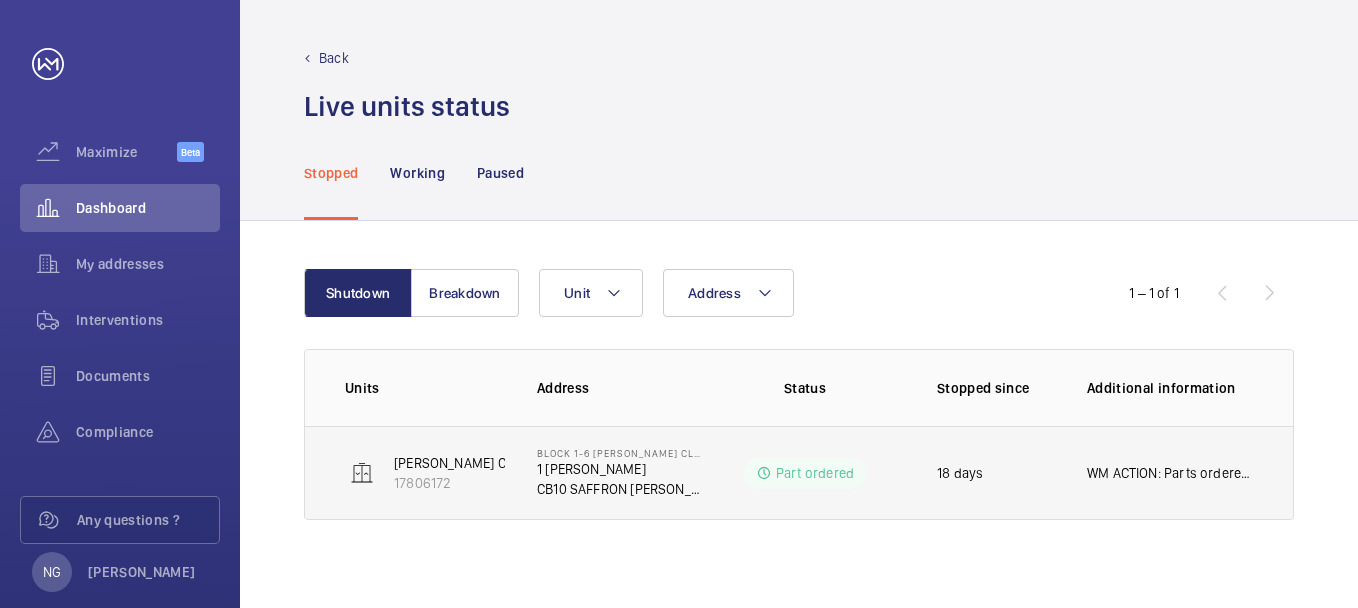 click on "WM ACTION: Parts ordered, eta tbc 1-2 days." 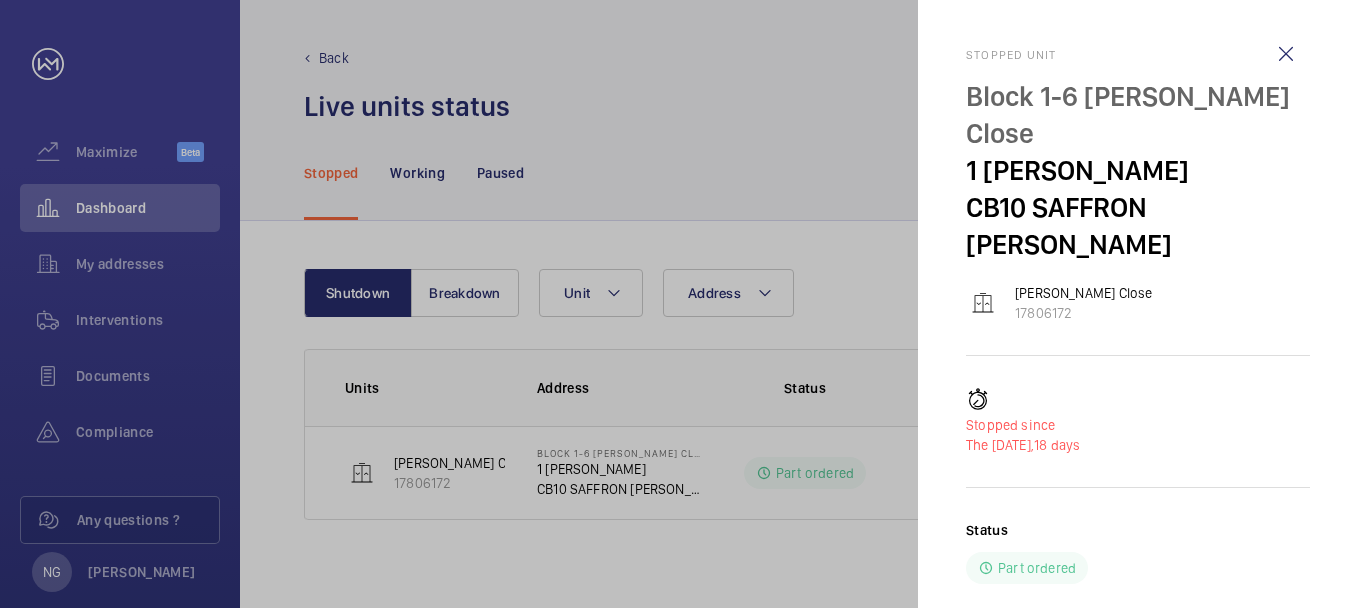 scroll, scrollTop: 66, scrollLeft: 0, axis: vertical 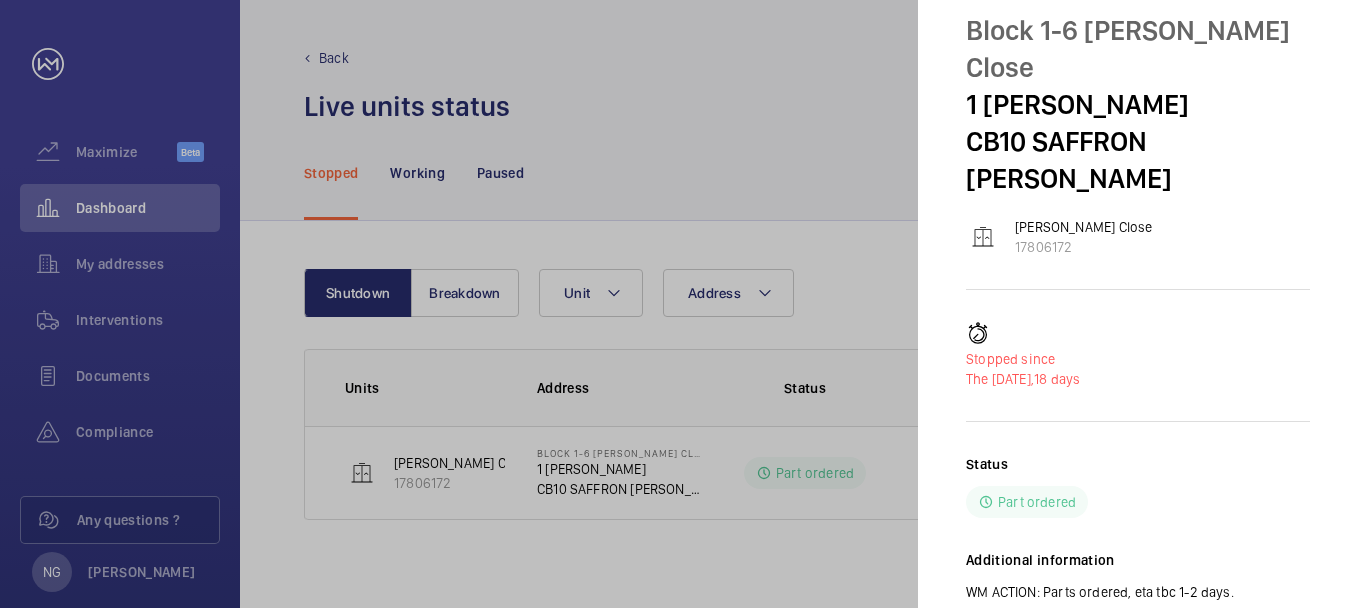 click 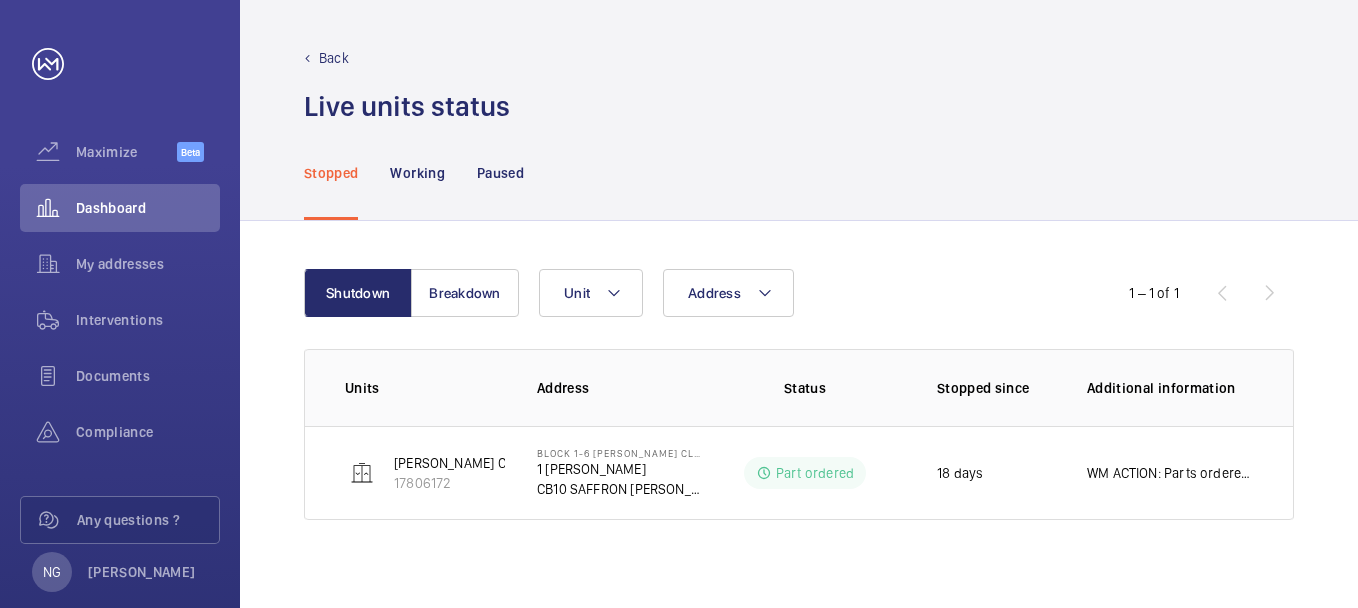 scroll, scrollTop: 0, scrollLeft: 0, axis: both 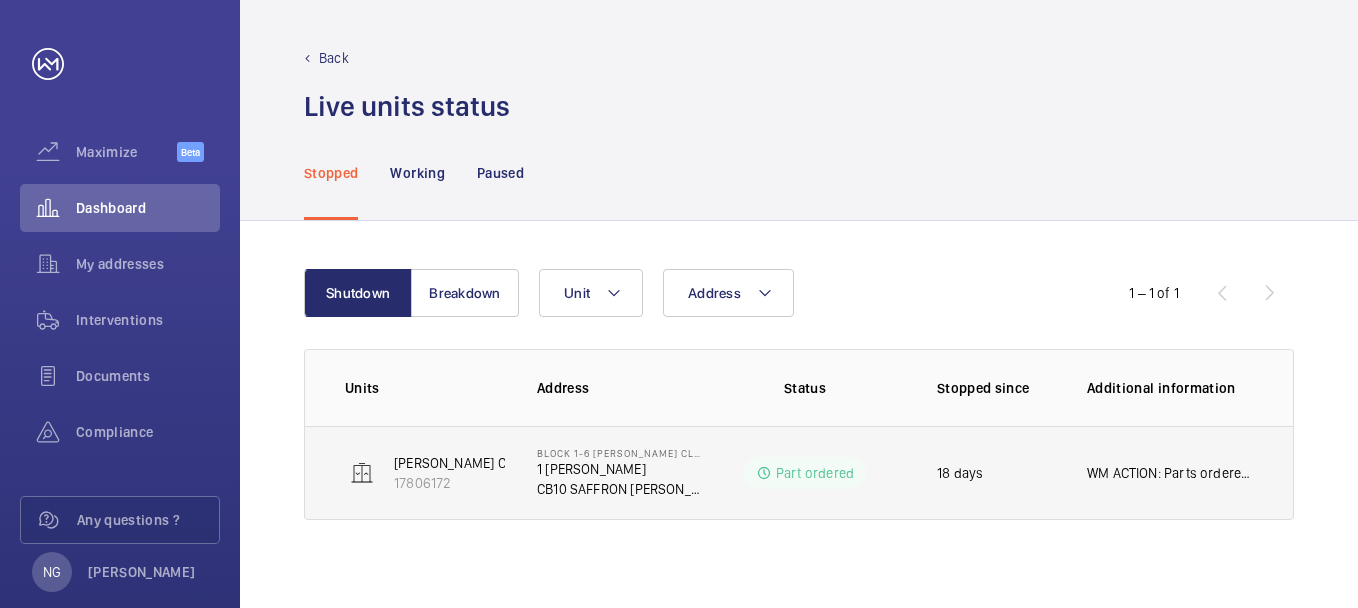 click on "[PERSON_NAME] Close   17806172" 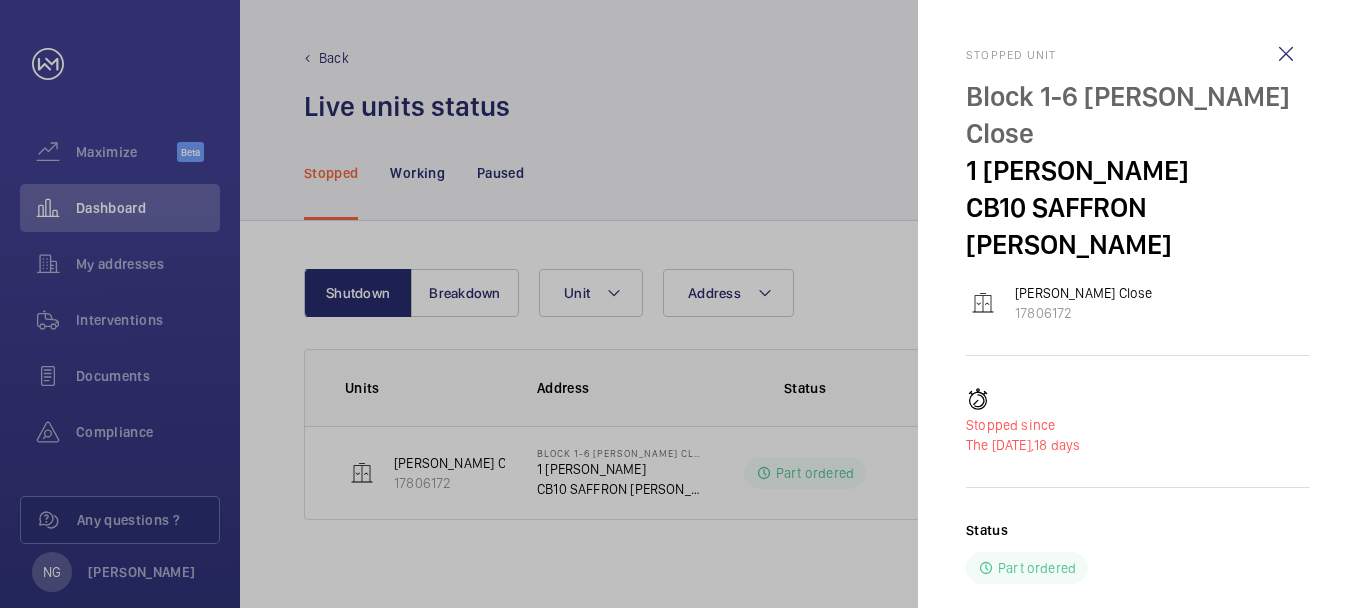 drag, startPoint x: 658, startPoint y: 201, endPoint x: 1019, endPoint y: 195, distance: 361.04987 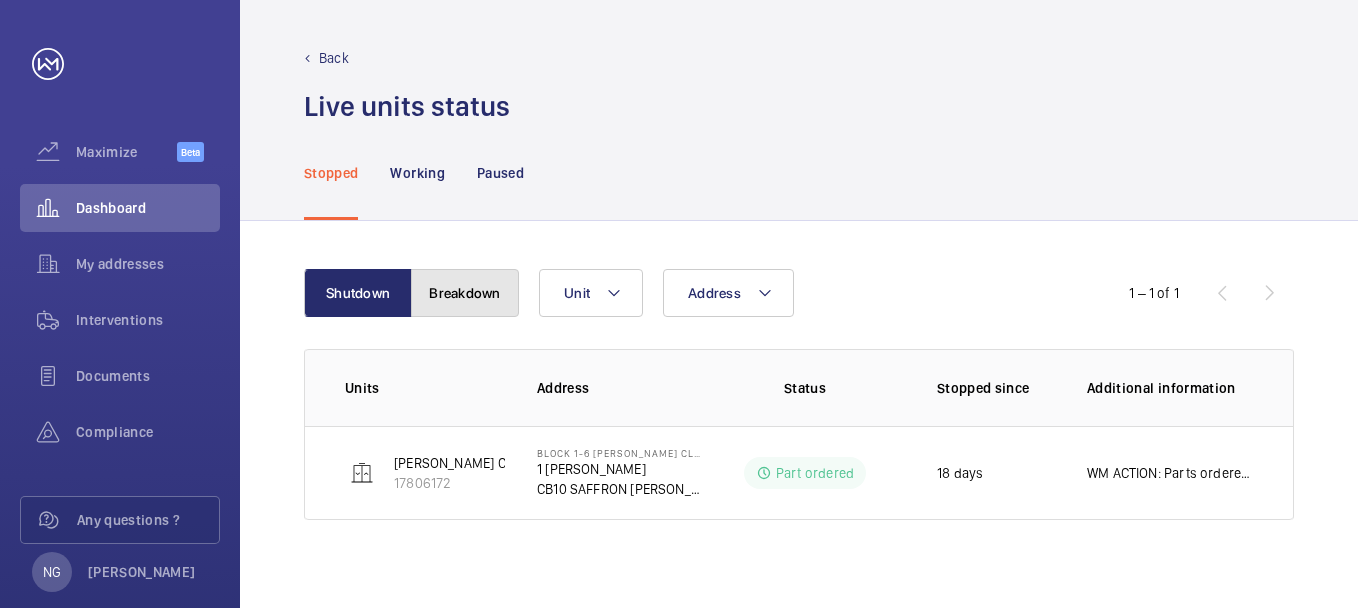 click on "Breakdown" 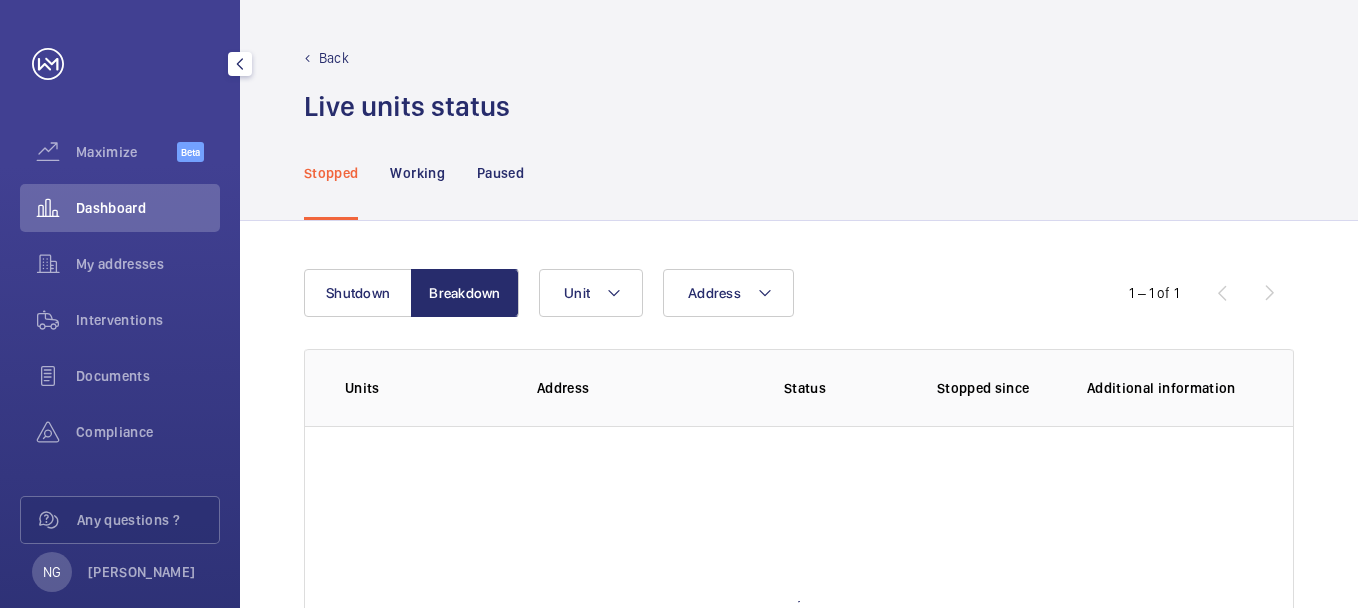 click on "Dashboard" 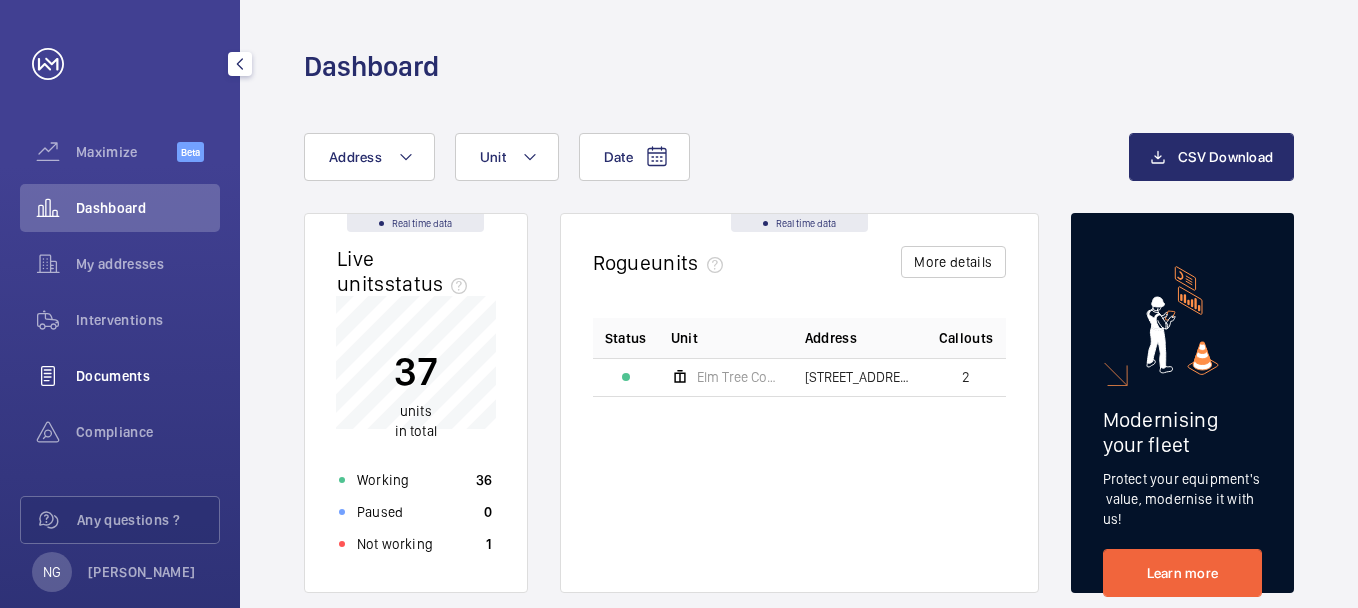 click on "Documents" 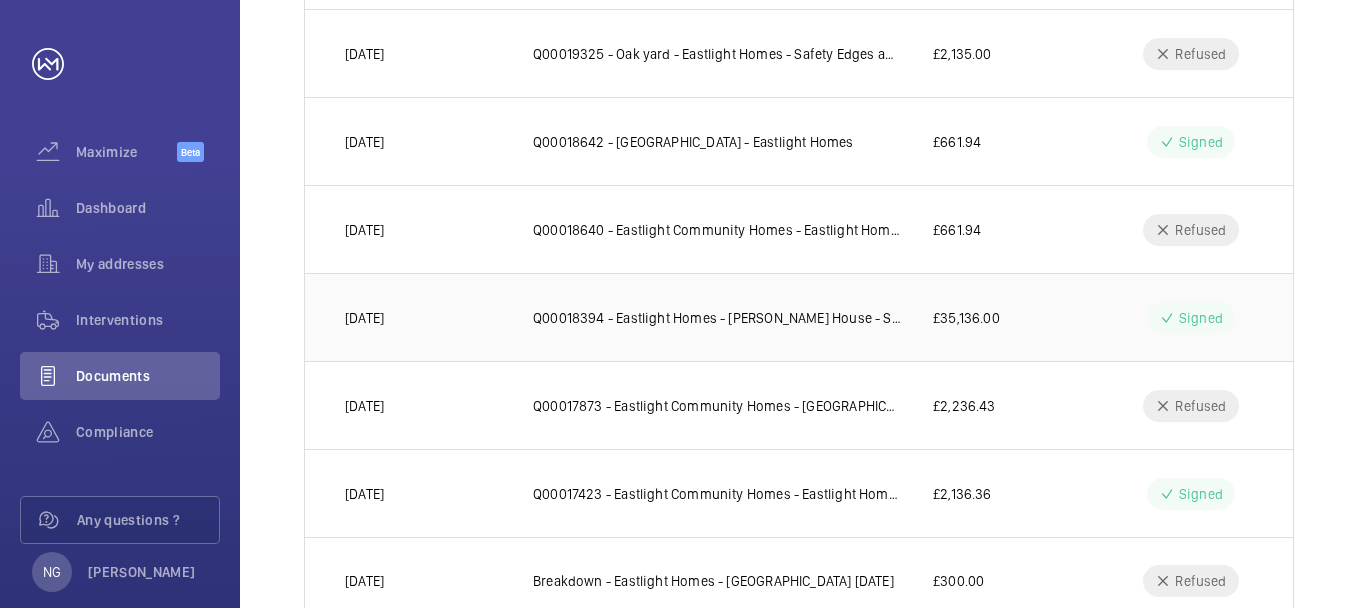scroll, scrollTop: 606, scrollLeft: 0, axis: vertical 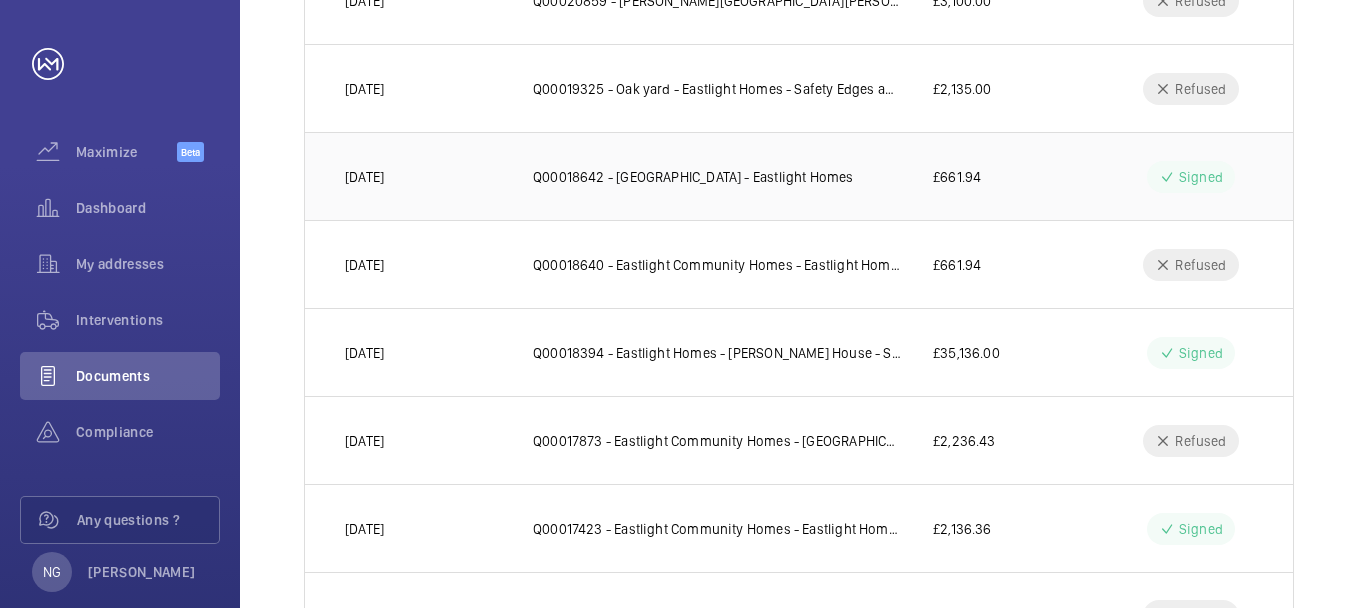 click on "Q00018642 - [GEOGRAPHIC_DATA] - Eastlight Homes" 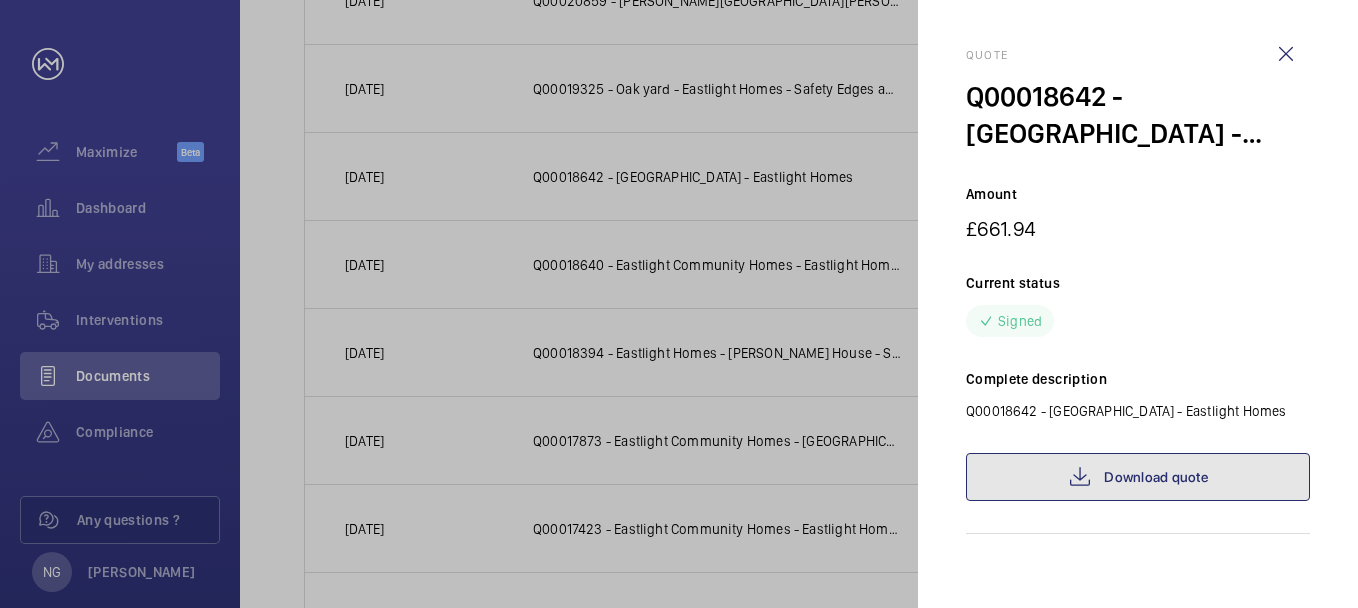 click on "Download quote" 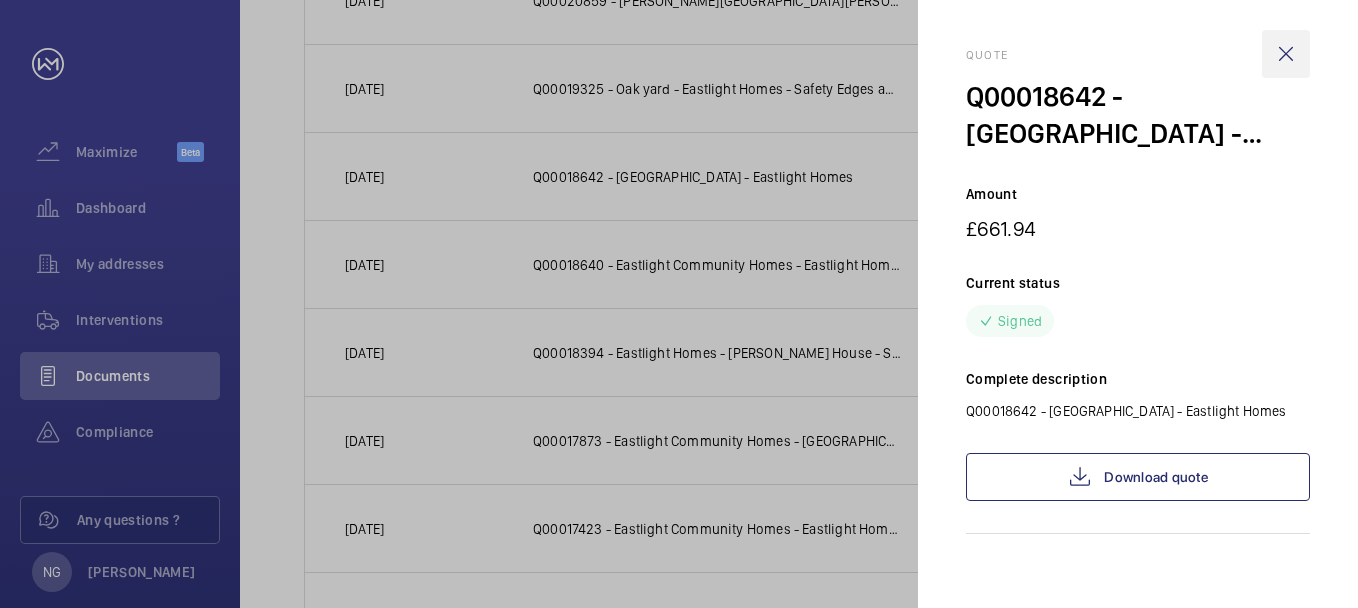 drag, startPoint x: 1282, startPoint y: 55, endPoint x: 1243, endPoint y: 60, distance: 39.319206 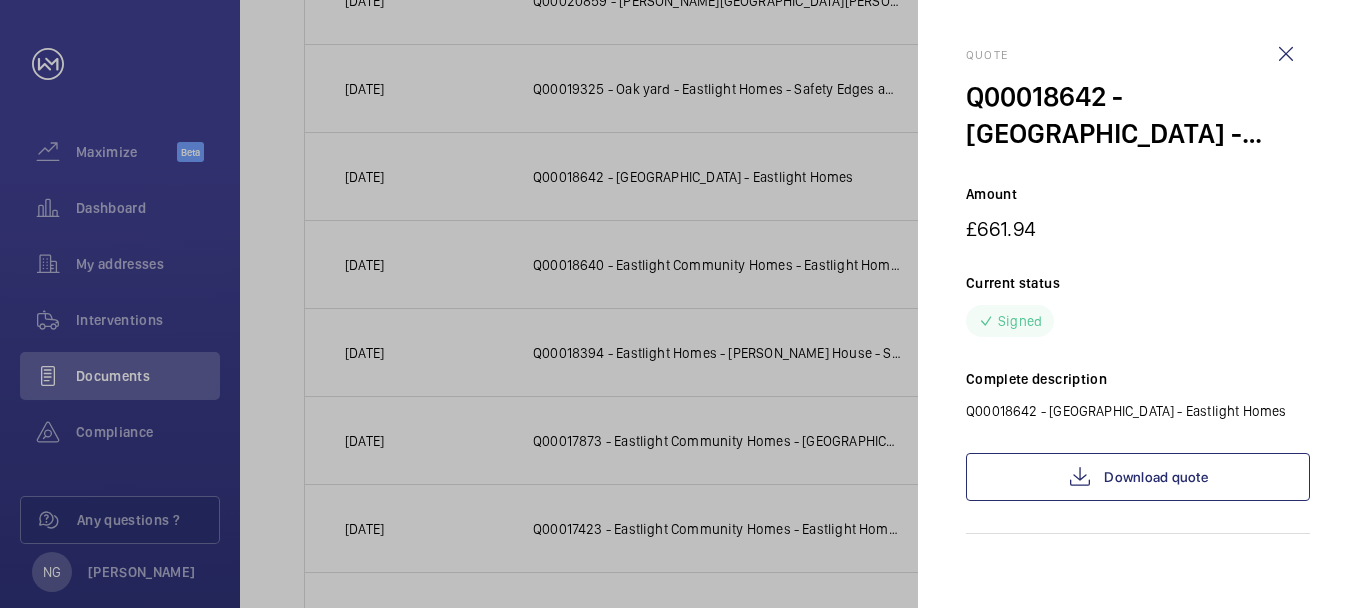 click 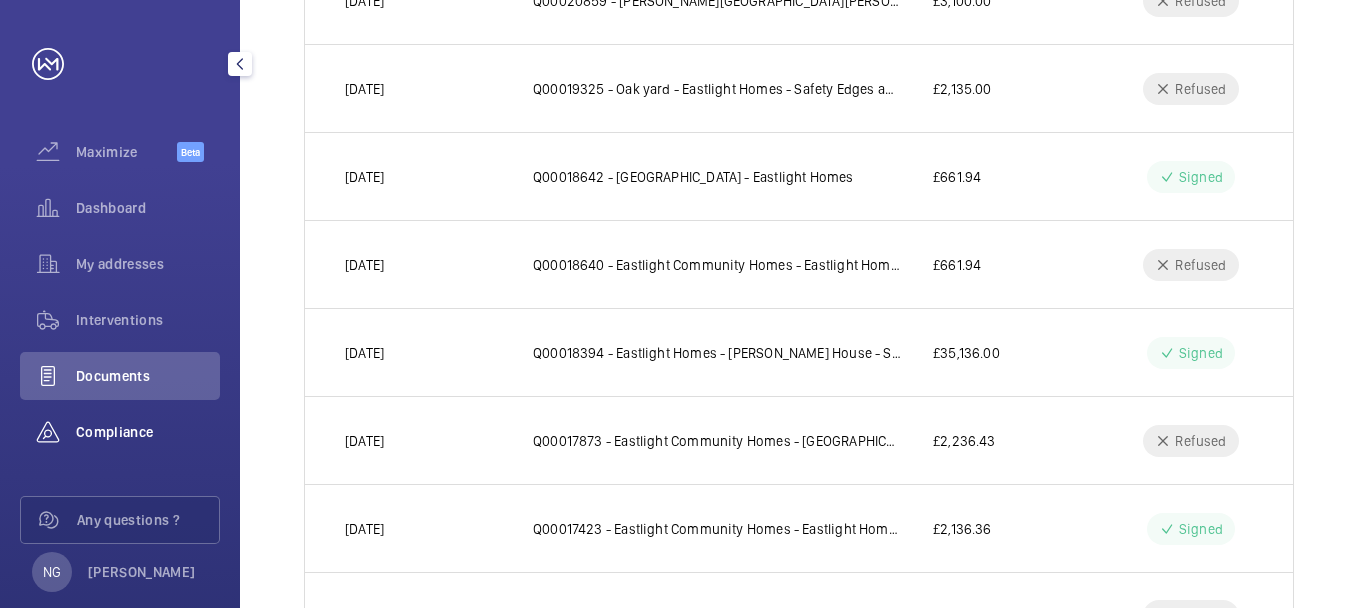 click on "Compliance" 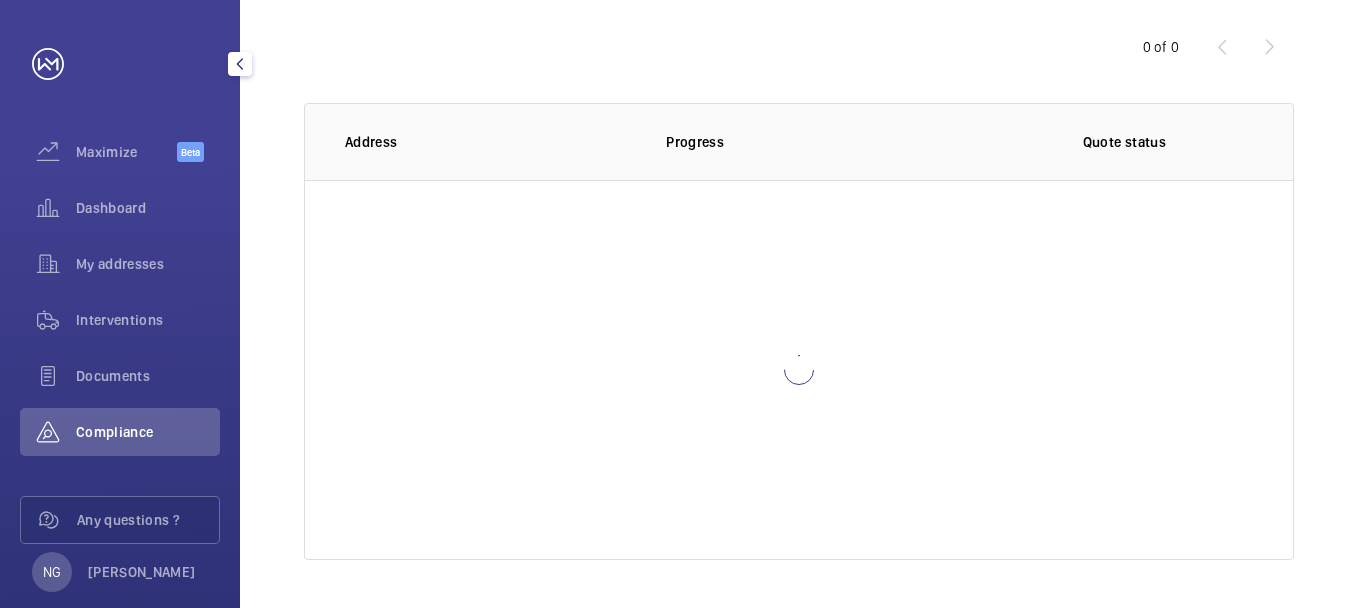 scroll, scrollTop: 206, scrollLeft: 0, axis: vertical 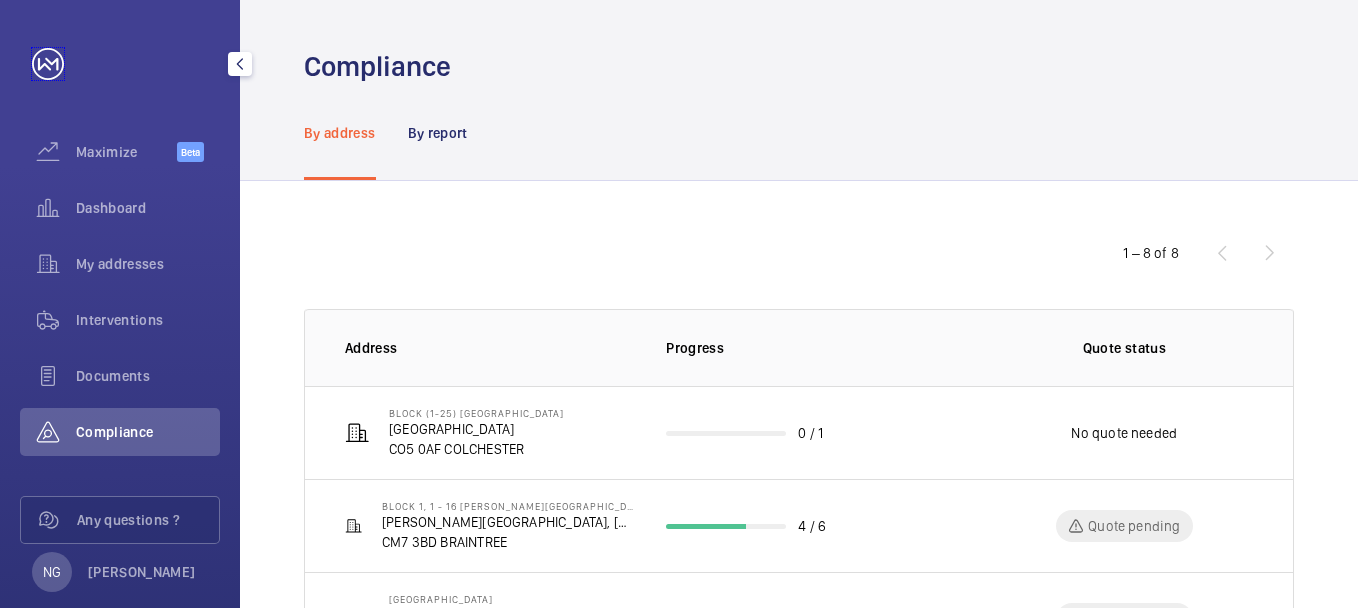 drag, startPoint x: 42, startPoint y: 66, endPoint x: 371, endPoint y: 7, distance: 334.2484 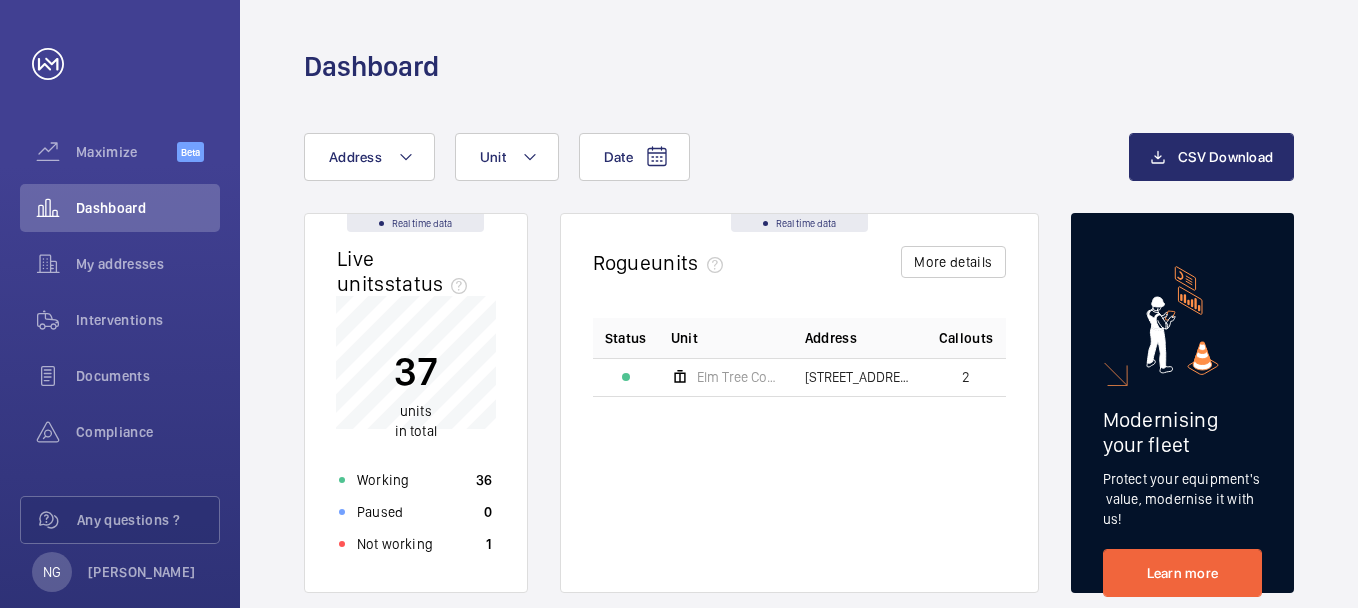 click on "Date Address Unit CSV Download Real time data Live units  status﻿ 37 units in total Working 36 Paused 0 Not working 1 Real time data Rogue  units More details Status Unit Address Callouts [GEOGRAPHIC_DATA]  [STREET_ADDRESS] Modernising your fleet Protect your equipment's  value, modernise it with us! Learn more  Availability   11/24   03/25   07/25  90 %  90 %  92 %  92 %  94 %  94 %  96 %  96 %  98 %  98 %  100 %  100 %  Total Contractual Callouts Type Origin  07/24   11/24   03/25   07/25  0  0  2  2  4  4  6  6  8  8  Breakdowns Trapped passengers Comparator Compare your addresses data Compare 3D Map Visualize your data on the map Visualize" 